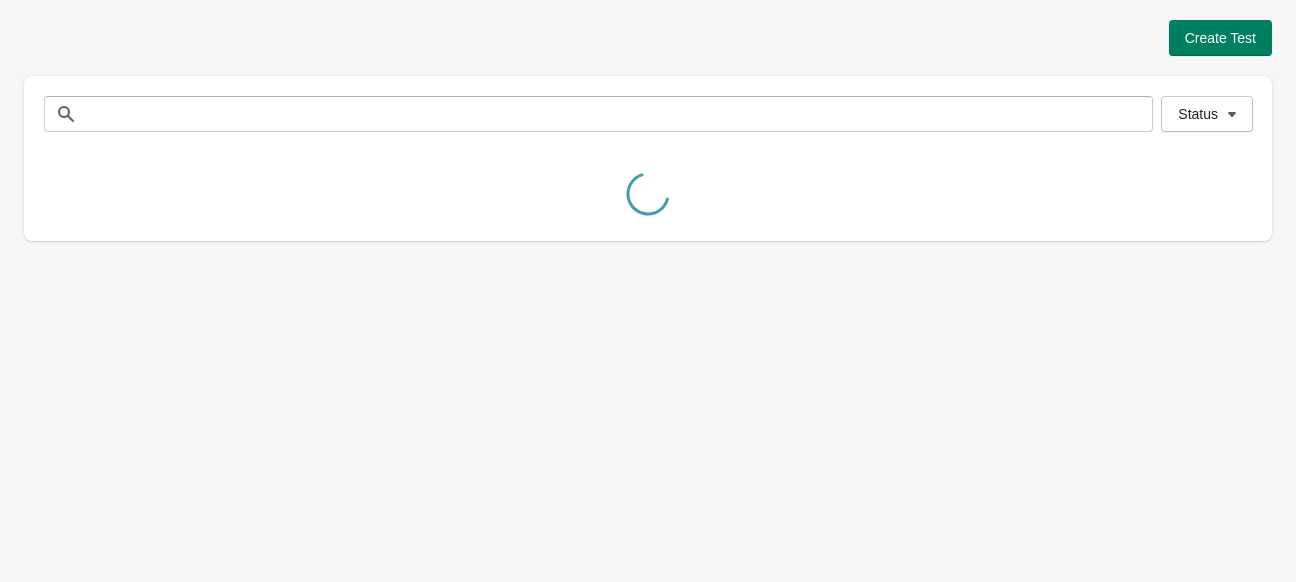 scroll, scrollTop: 0, scrollLeft: 0, axis: both 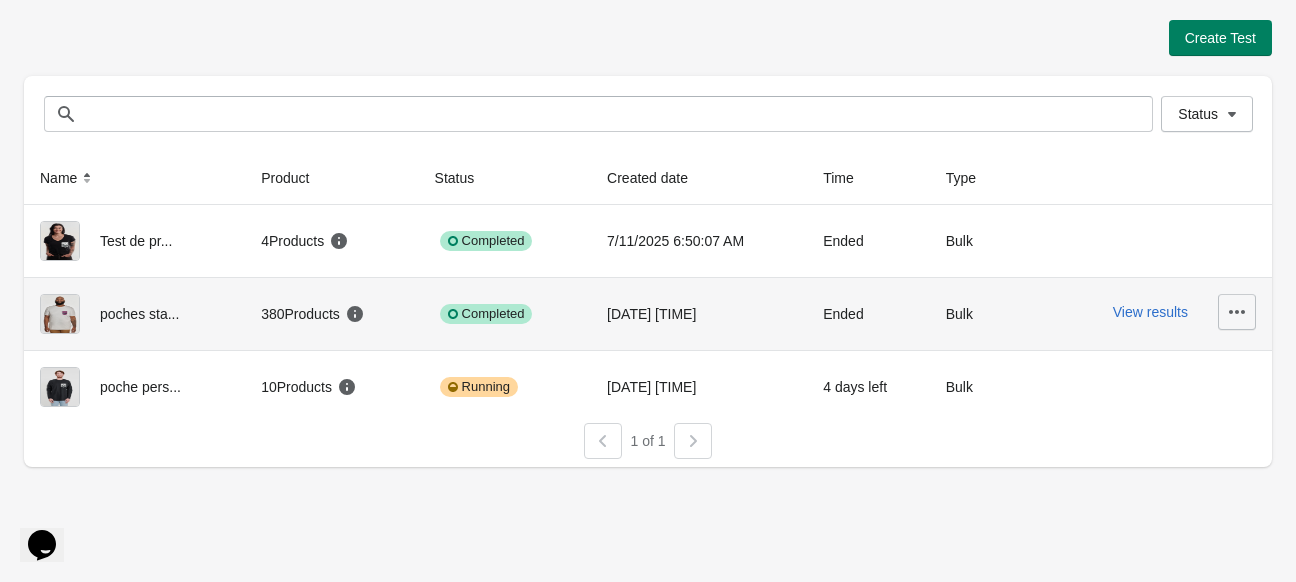 click 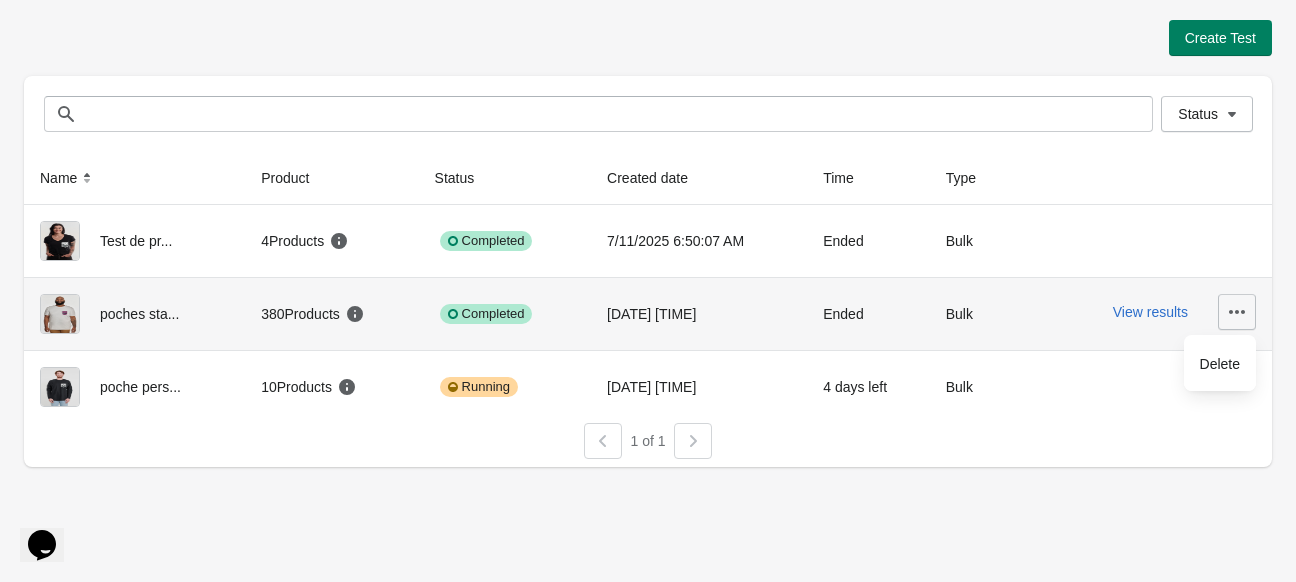 click 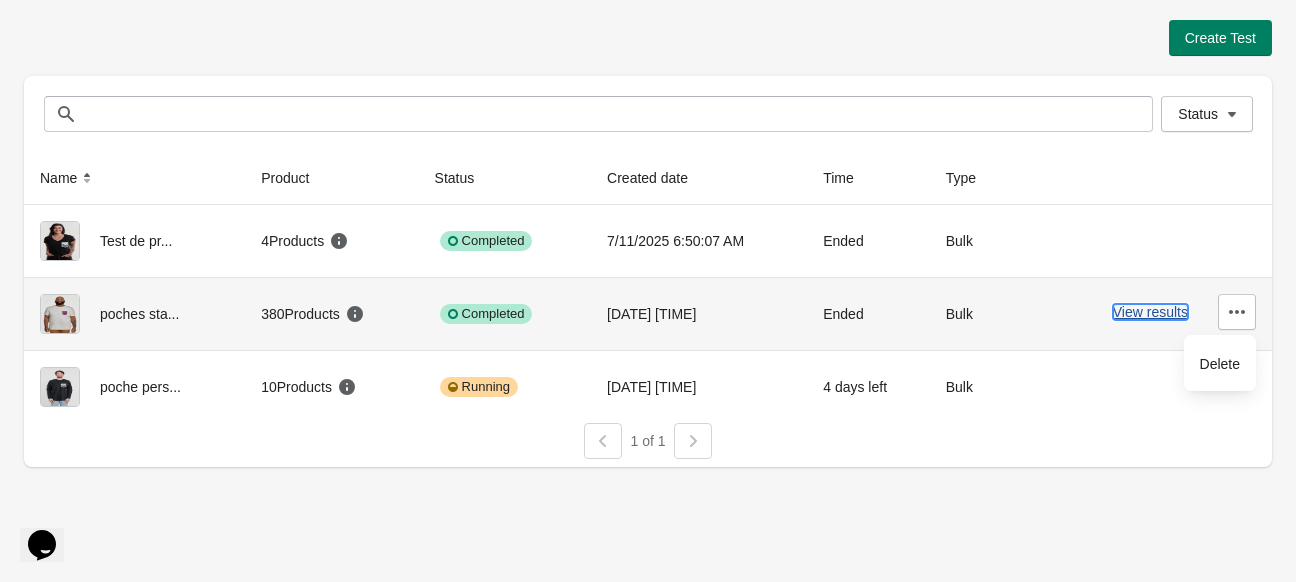 click on "View results" at bounding box center (1150, 312) 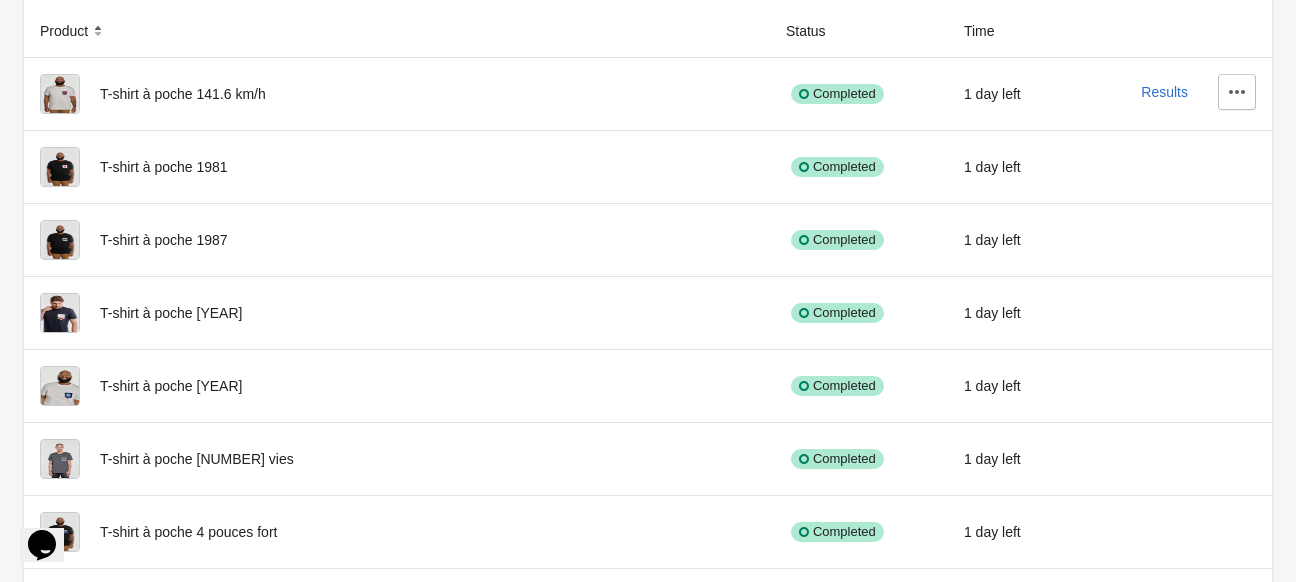 scroll, scrollTop: 184, scrollLeft: 0, axis: vertical 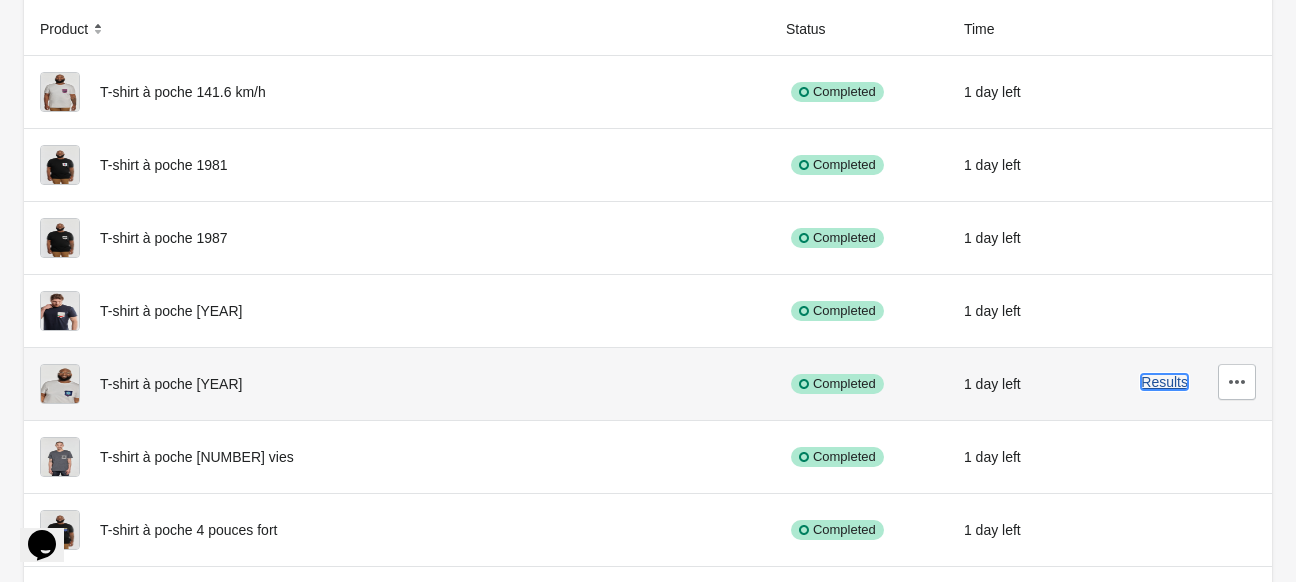 click on "Results" at bounding box center [1164, 382] 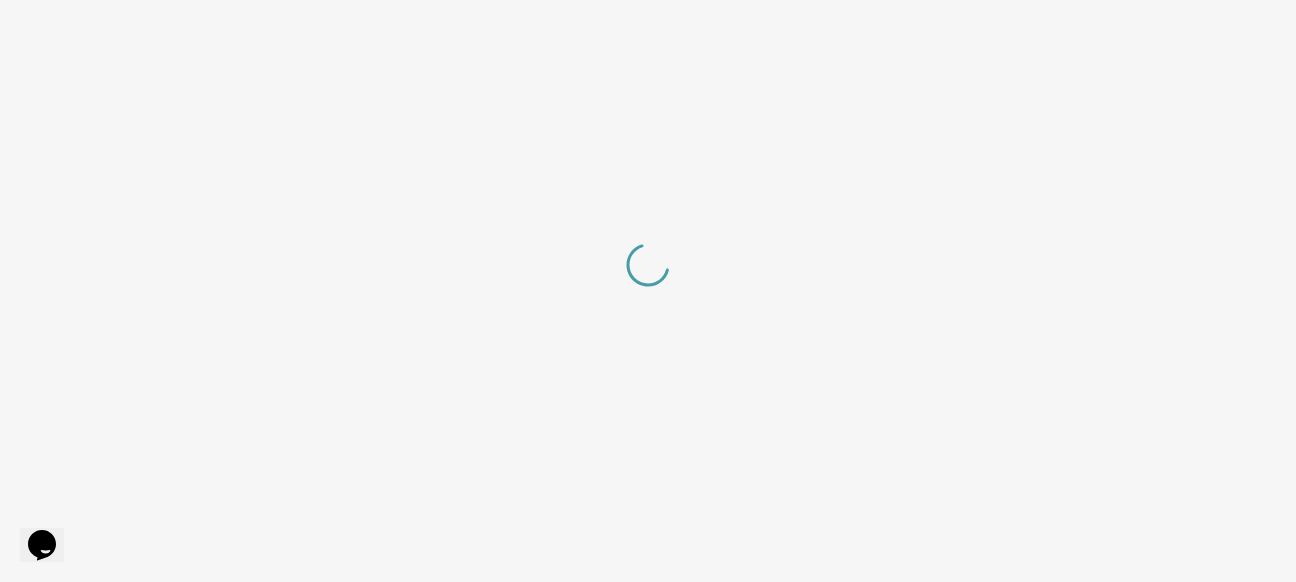 scroll, scrollTop: 0, scrollLeft: 0, axis: both 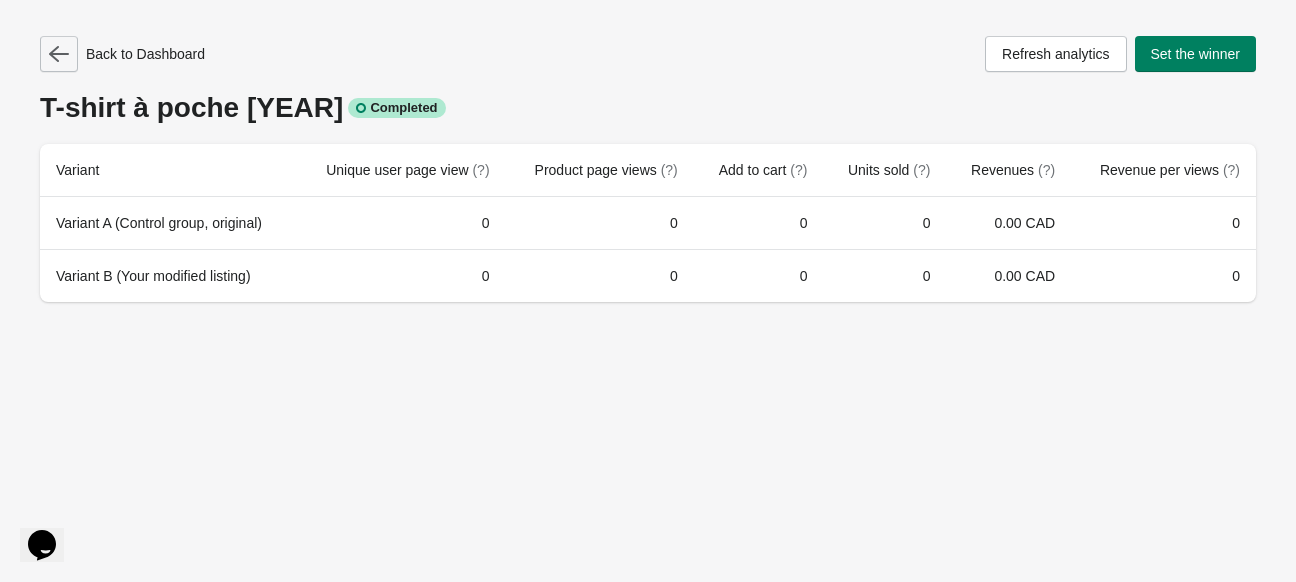 click 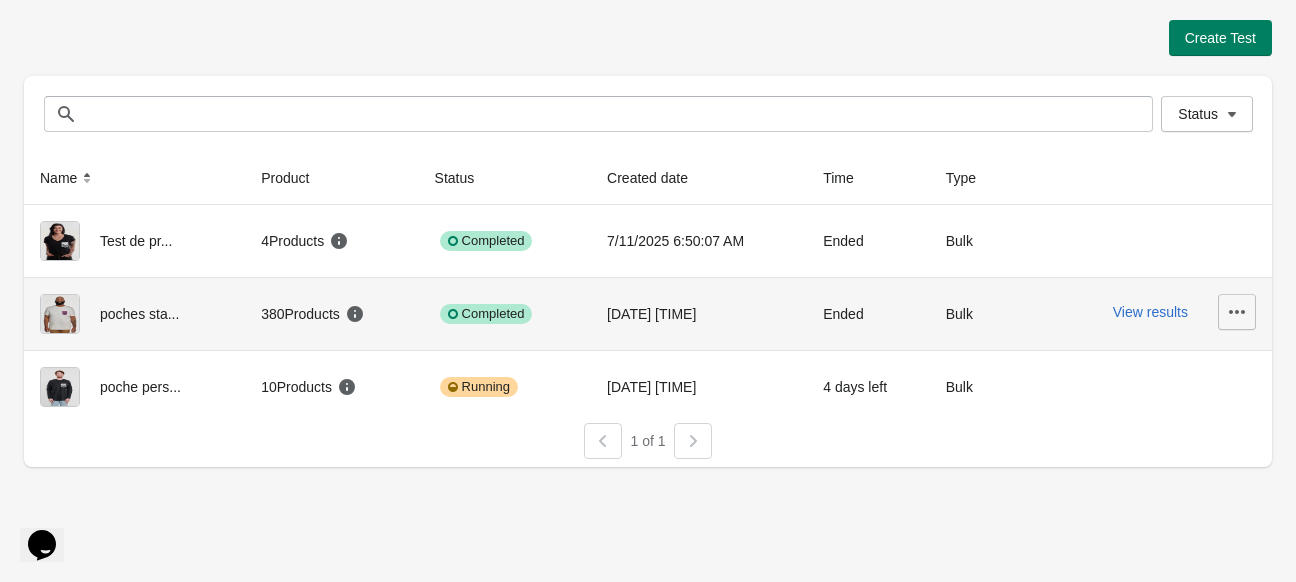 click 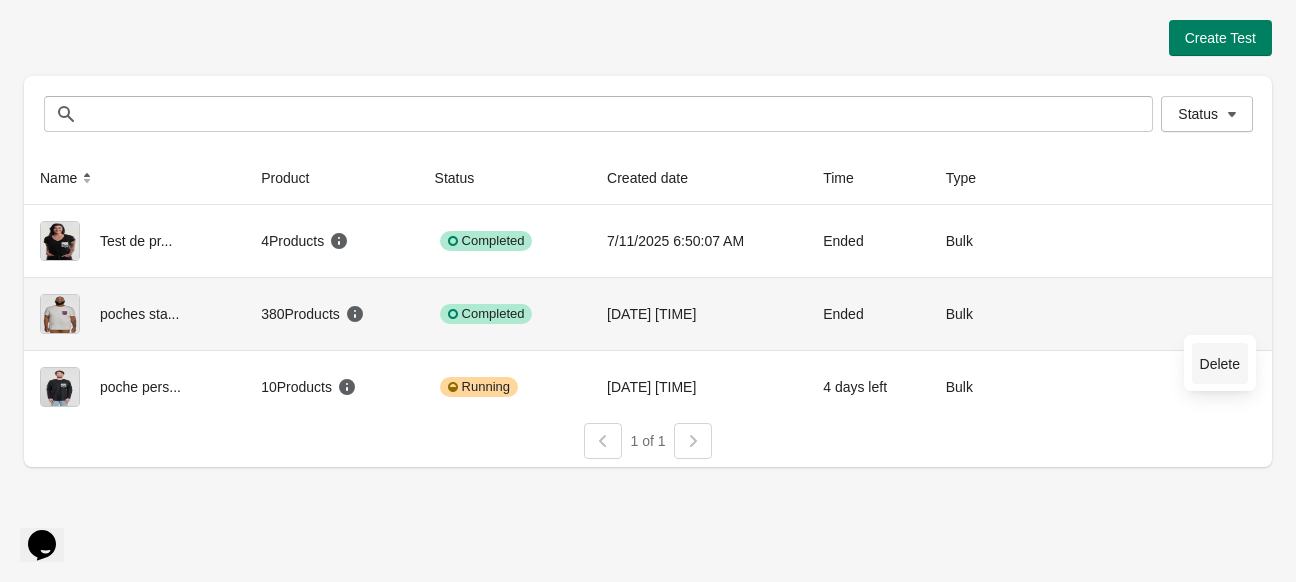 click on "Delete" at bounding box center (1220, 364) 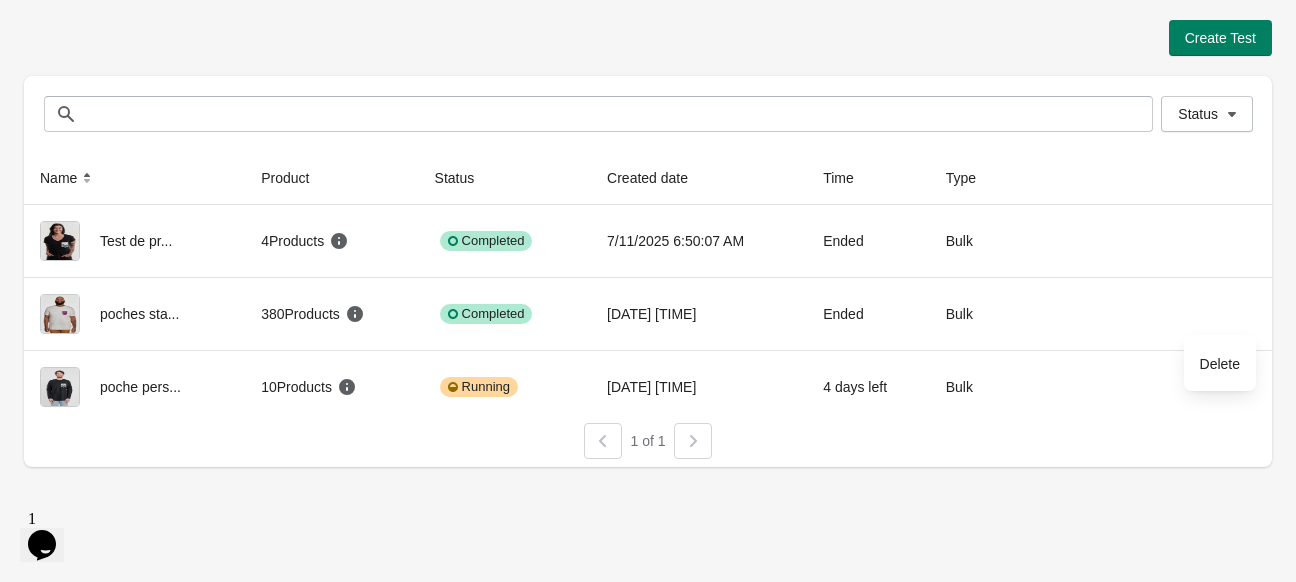 click on "Create Test Status Status Name Product Status Created date Time Type Test de pr... 4 Products Completed [DATE] [TIME] Ended Bulk View results poches sta... 380 Products Completed [DATE] [TIME] Ended Bulk View results poche pers... 10 Products Running [DATE] [TIME] 4 days left Bulk View results 1 of 1" at bounding box center (648, 291) 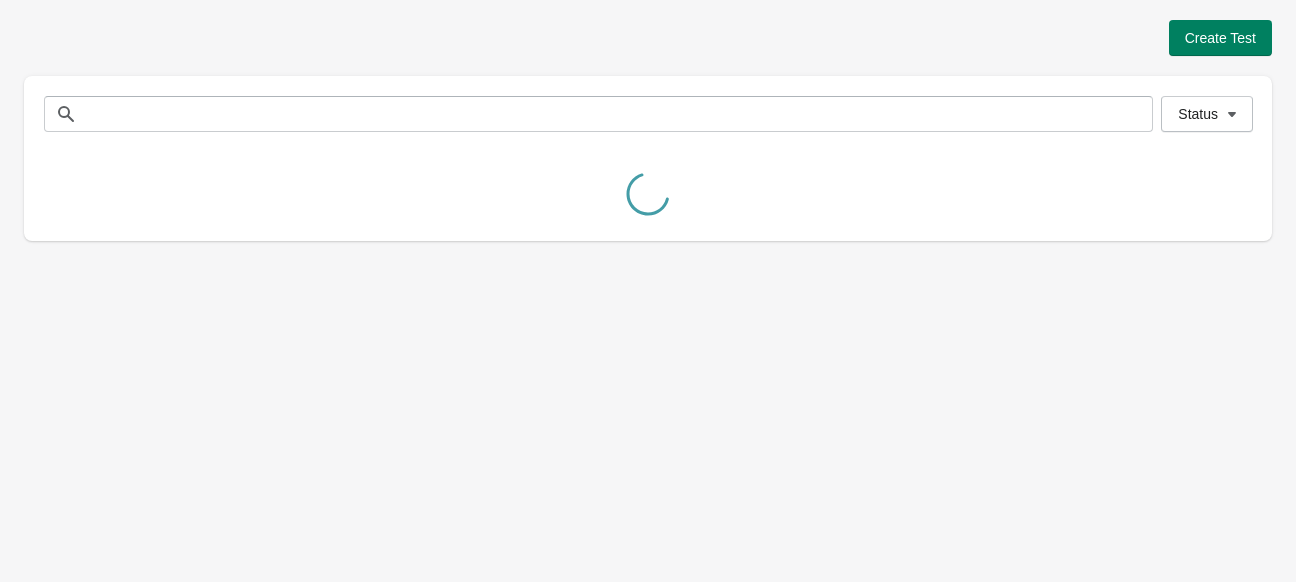 scroll, scrollTop: 0, scrollLeft: 0, axis: both 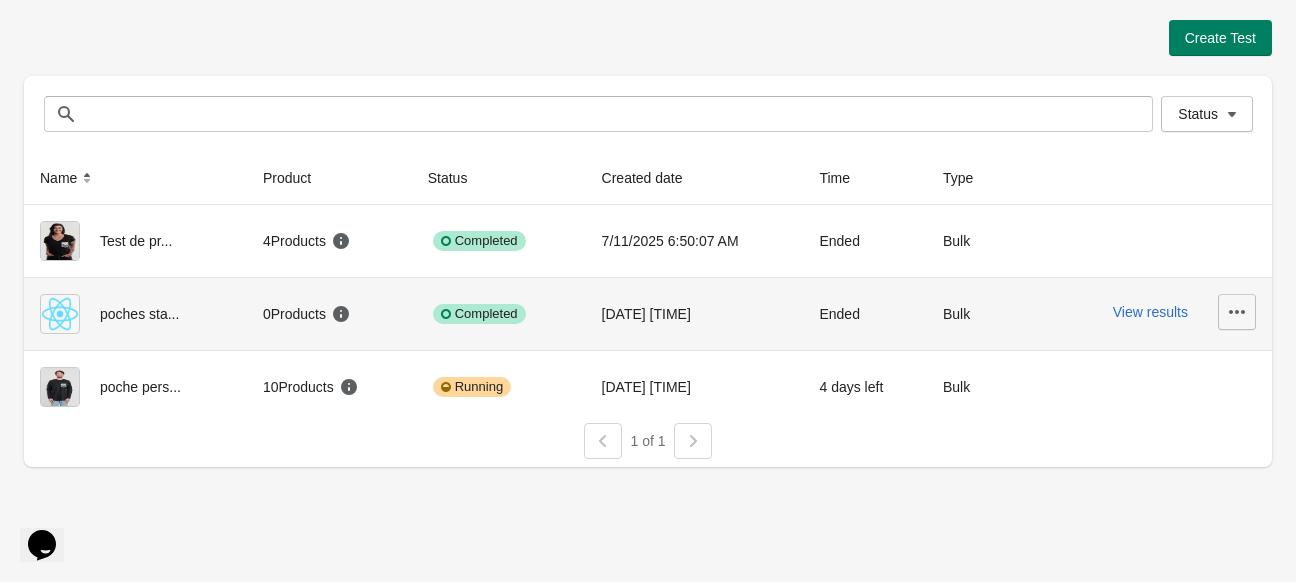 click 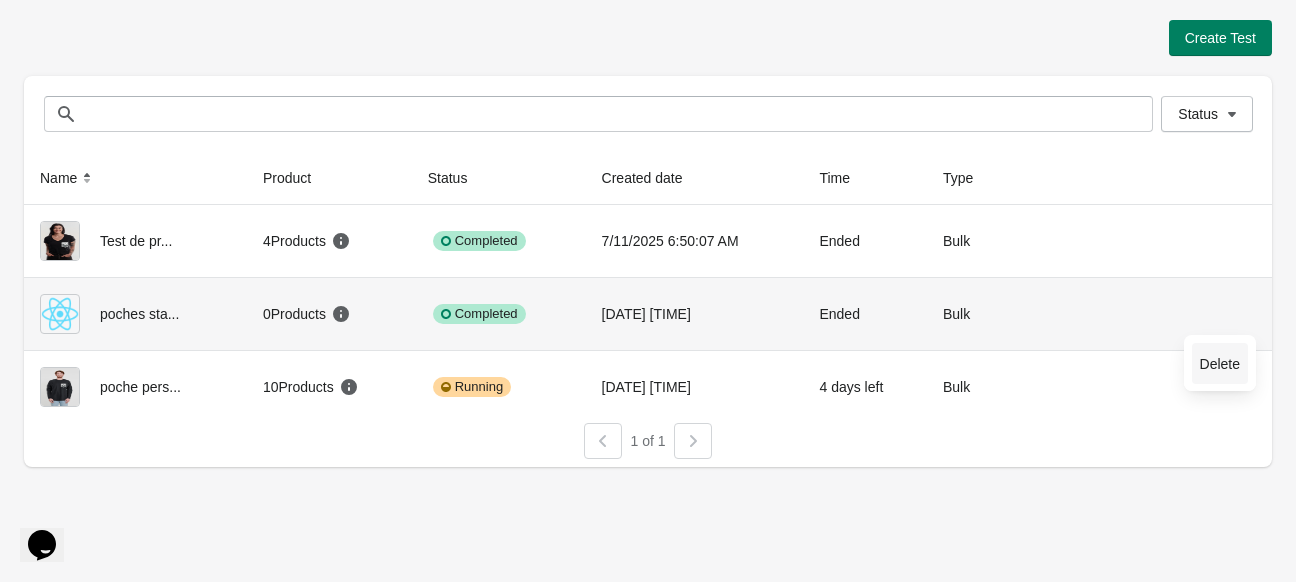 click on "Delete" at bounding box center (1220, 364) 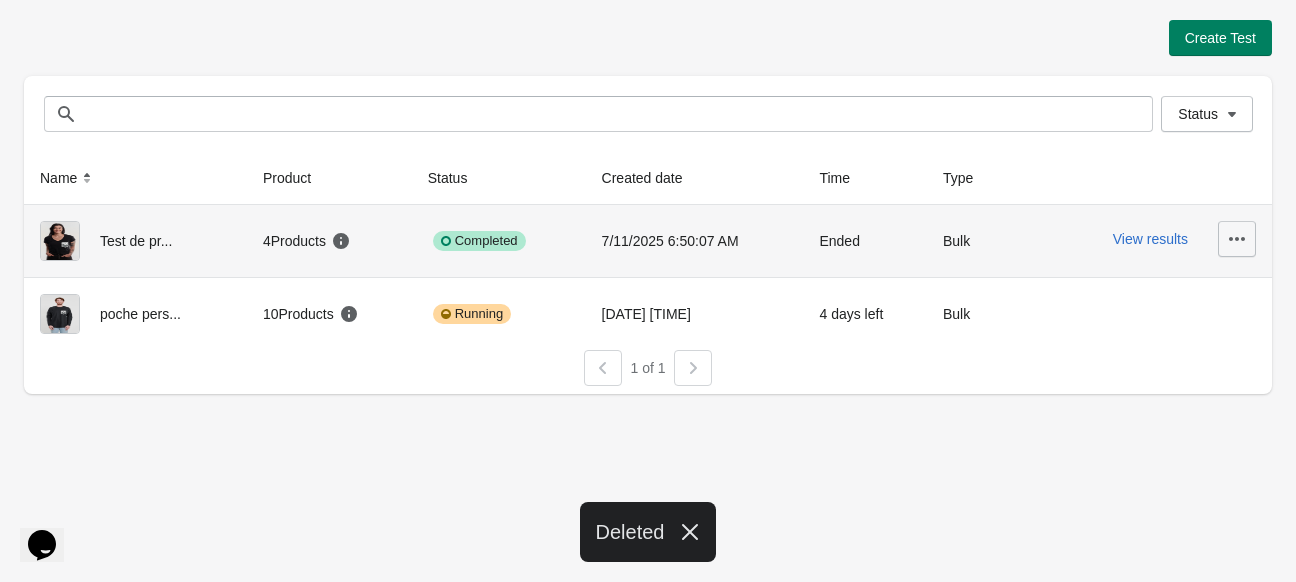 click 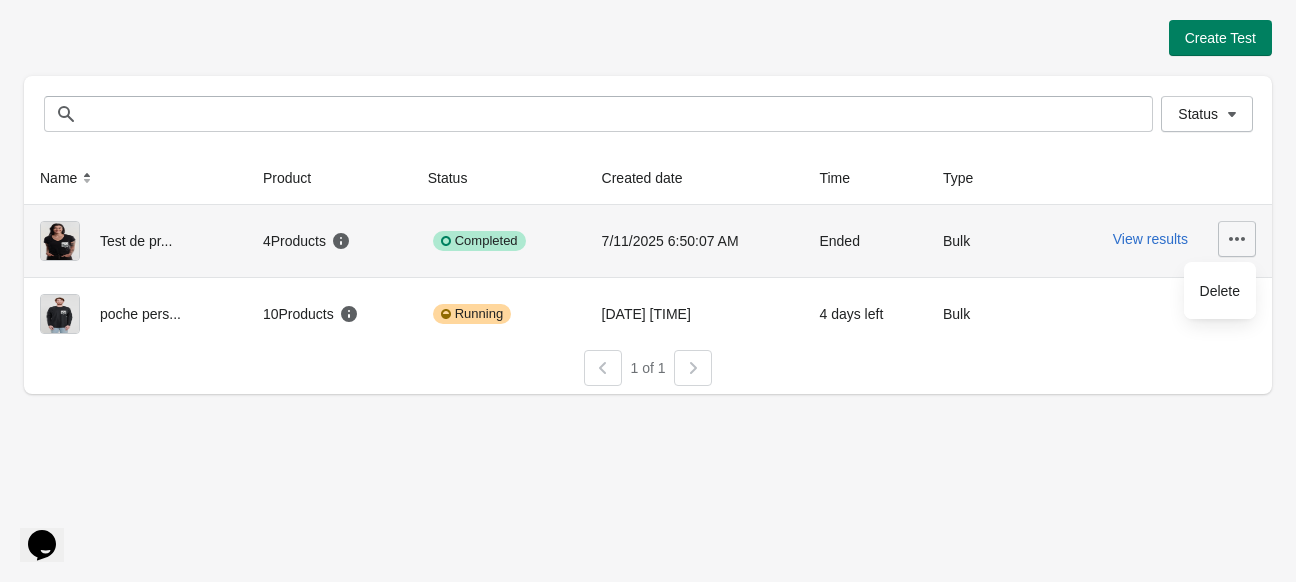 click 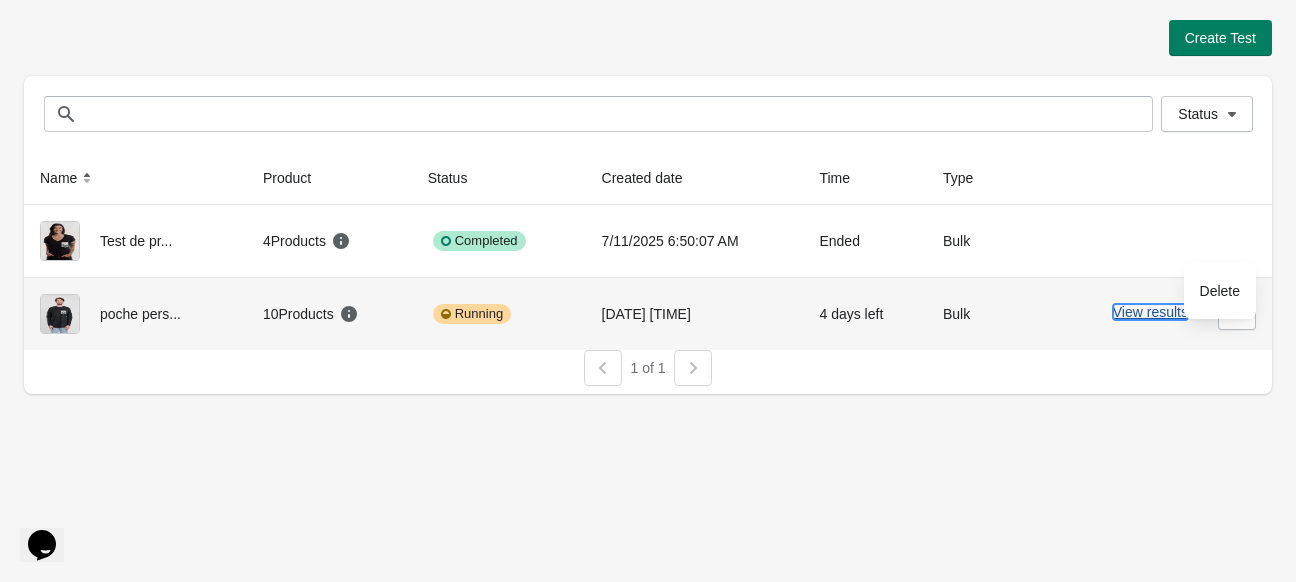 click on "View results" at bounding box center (1150, 312) 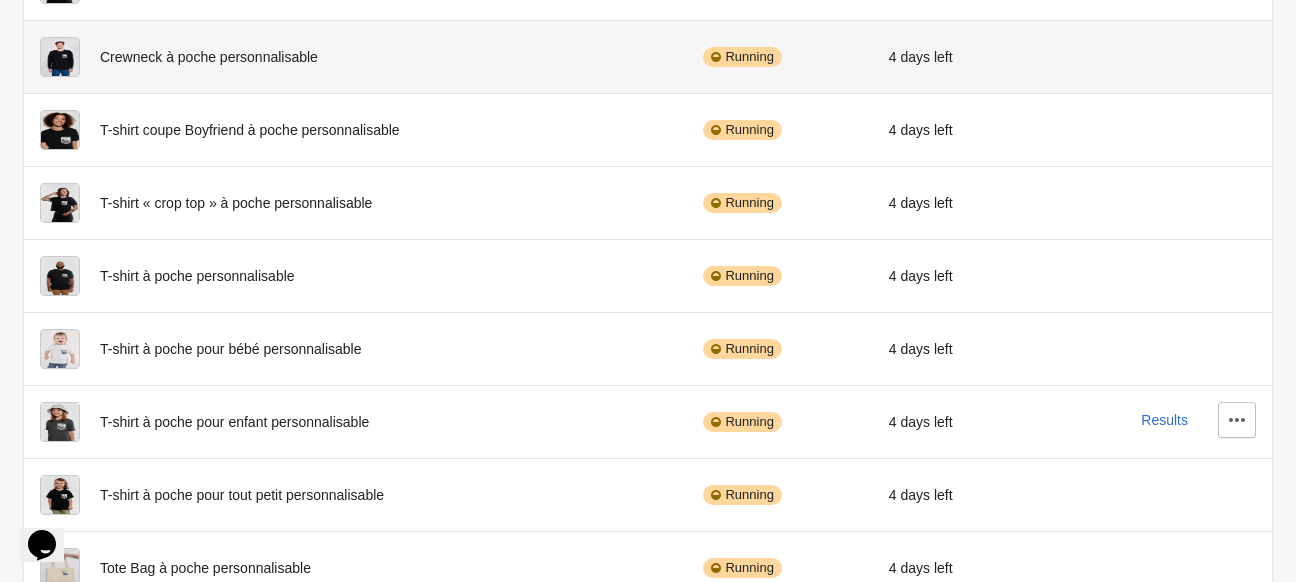 scroll, scrollTop: 392, scrollLeft: 0, axis: vertical 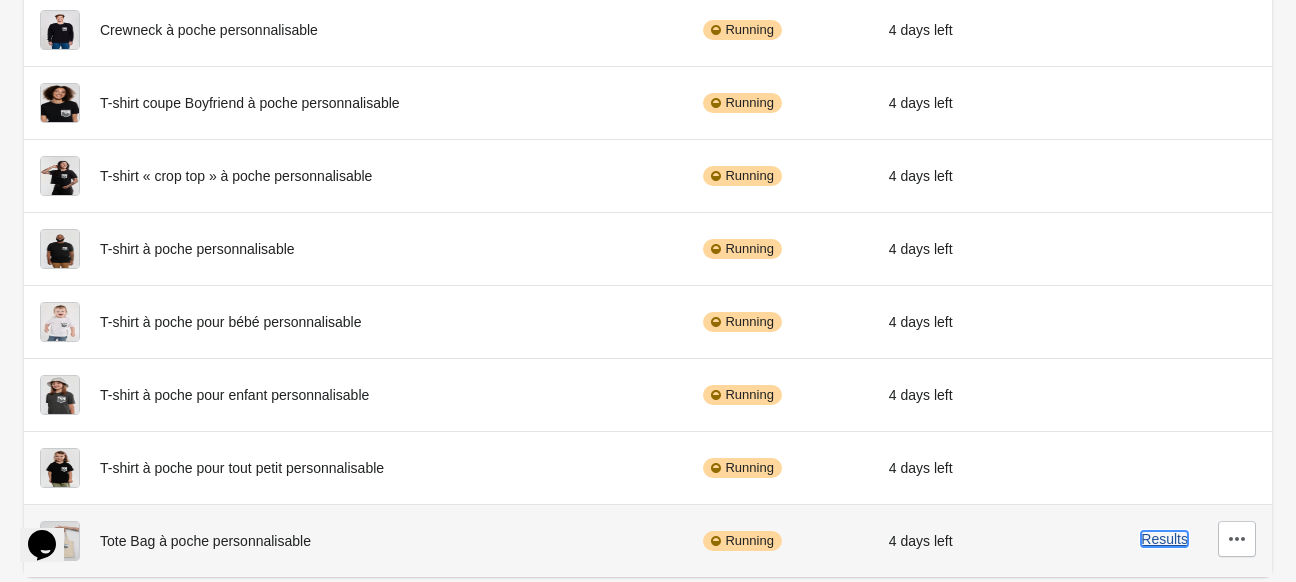 click on "Results" at bounding box center [1164, 539] 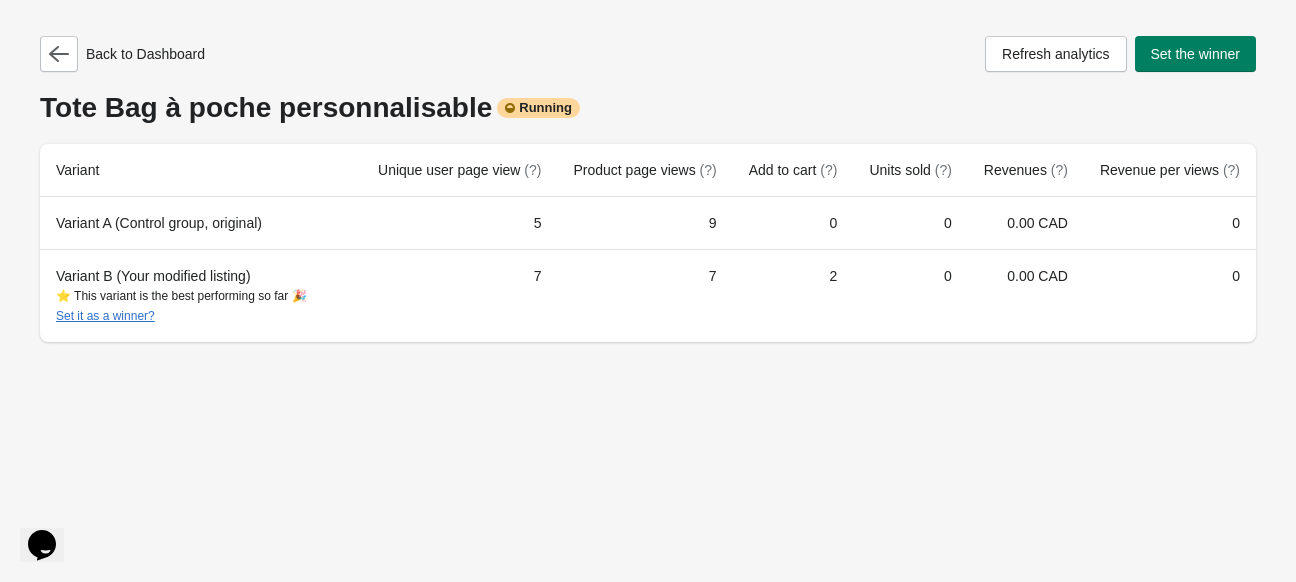 scroll, scrollTop: 0, scrollLeft: 0, axis: both 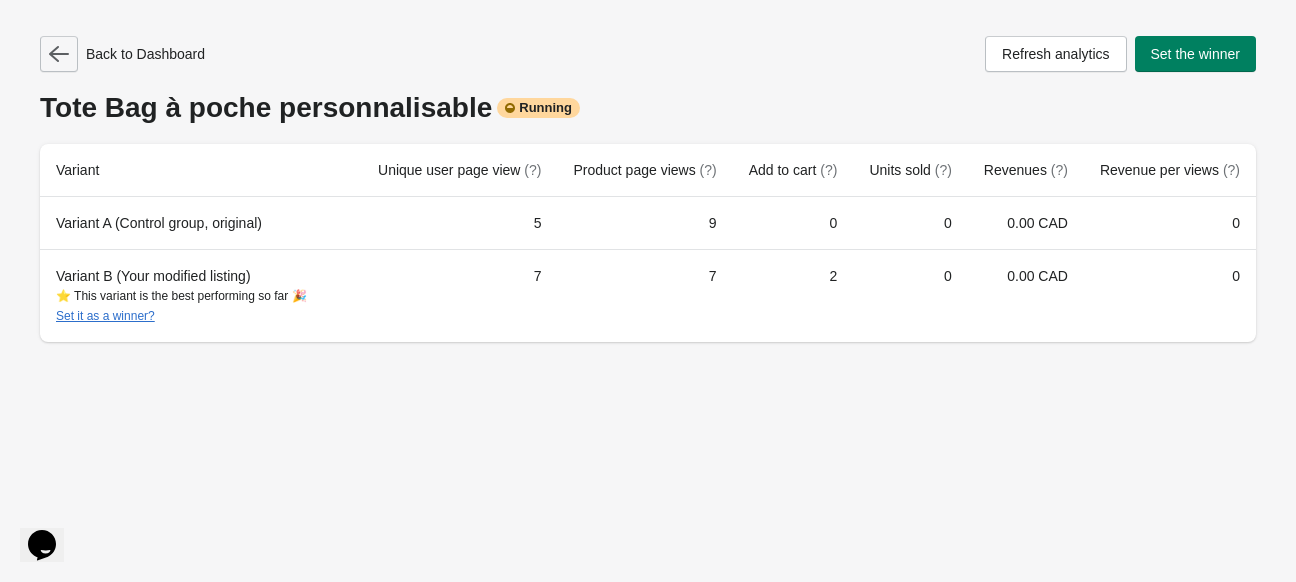 click 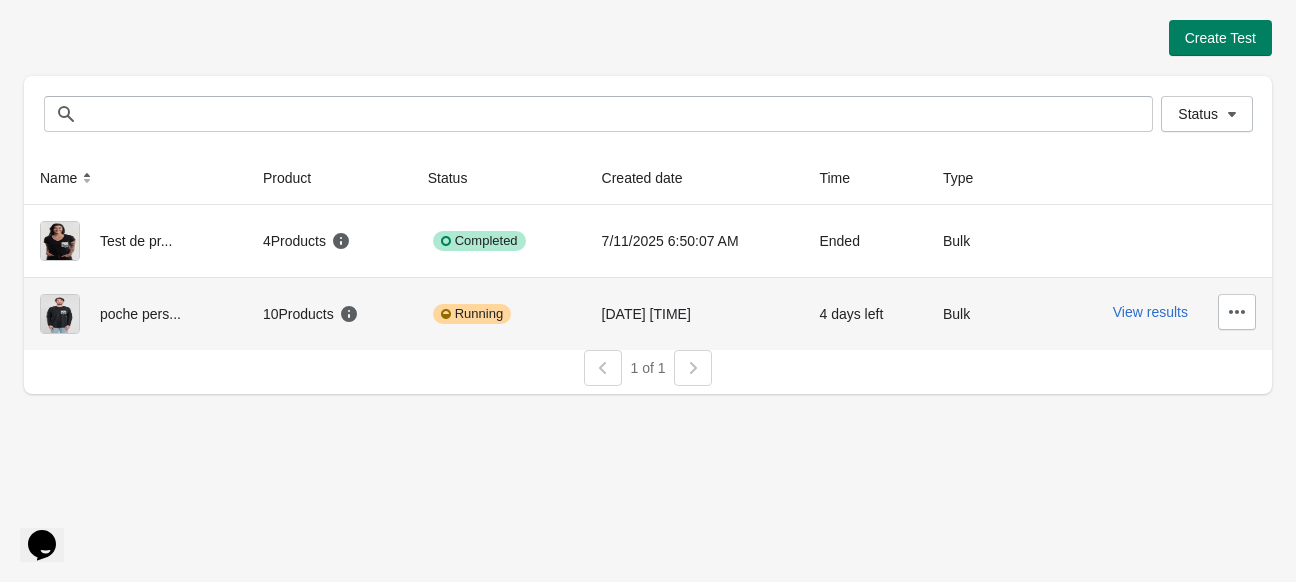 click on "View results" at bounding box center [1152, 312] 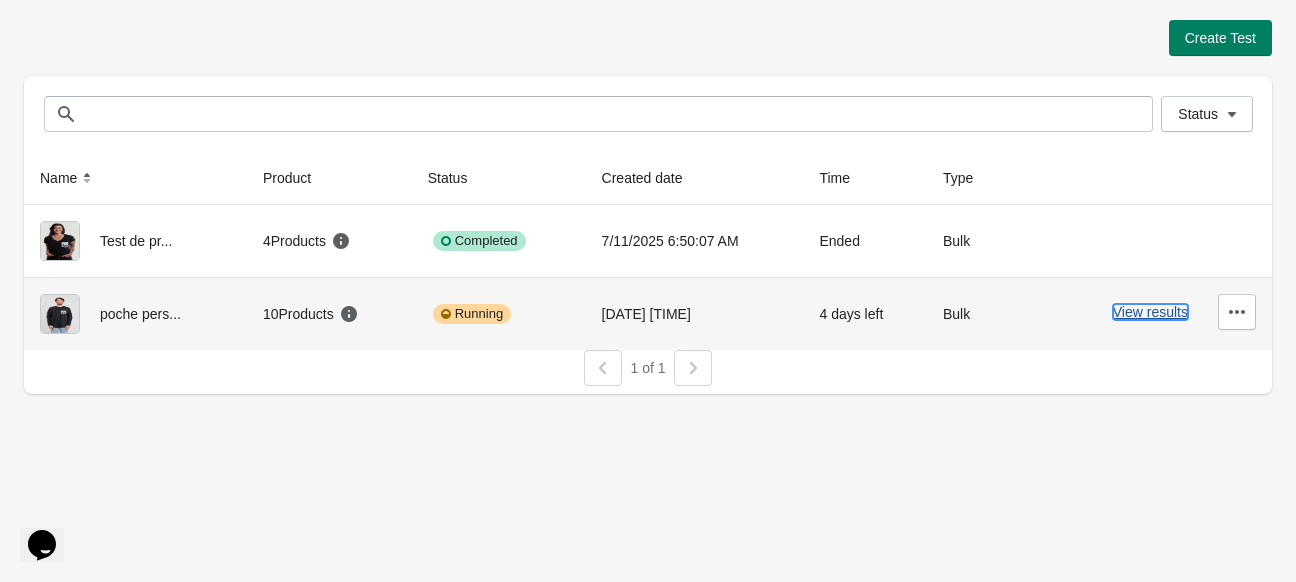 click on "View results" at bounding box center (1150, 312) 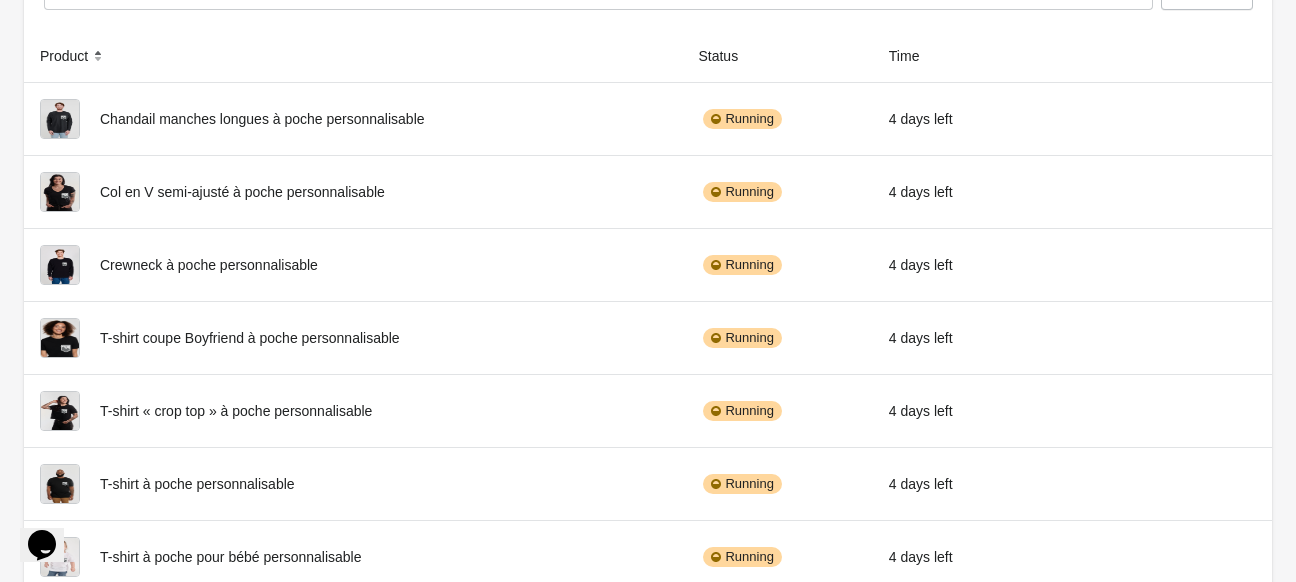 scroll, scrollTop: 392, scrollLeft: 0, axis: vertical 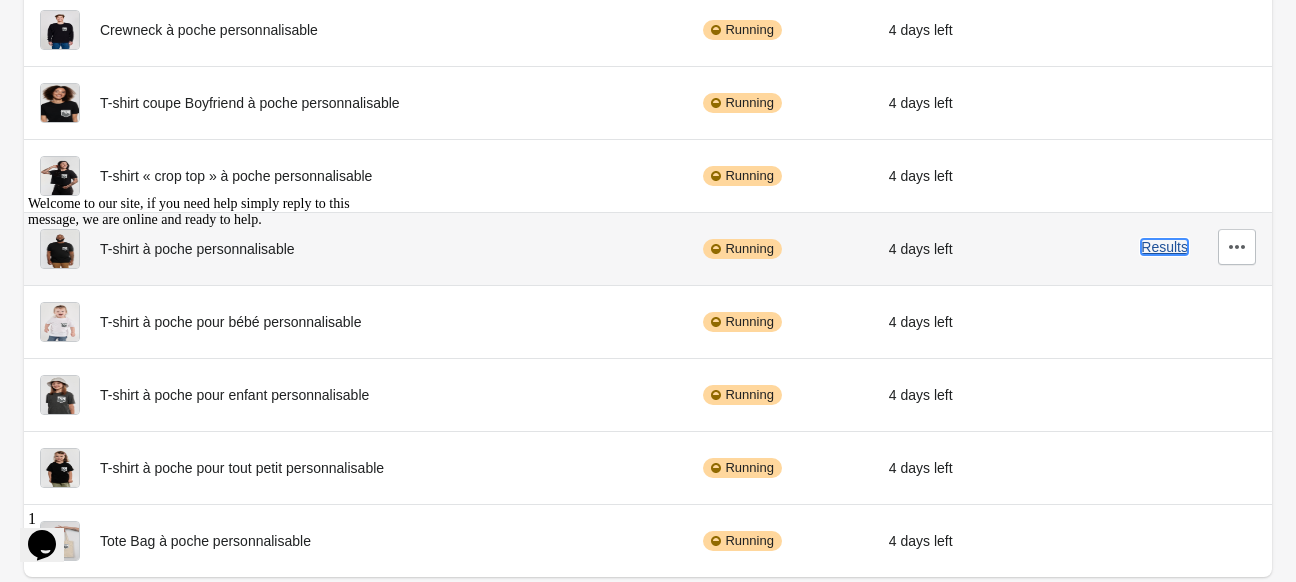 click on "Results" at bounding box center (1164, 247) 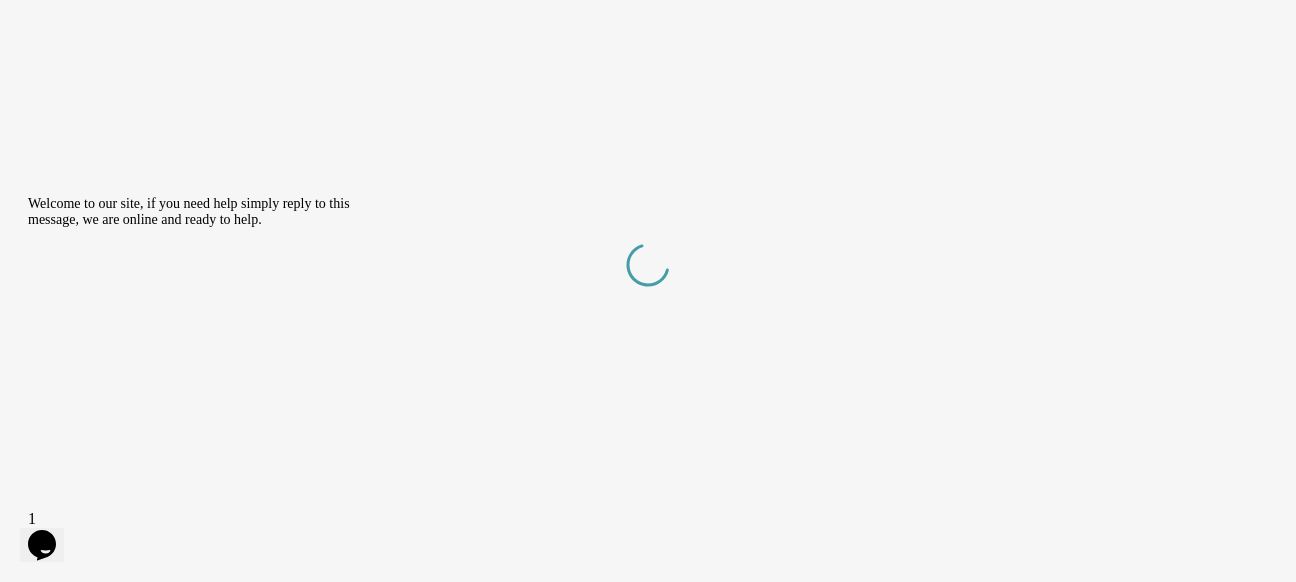scroll, scrollTop: 0, scrollLeft: 0, axis: both 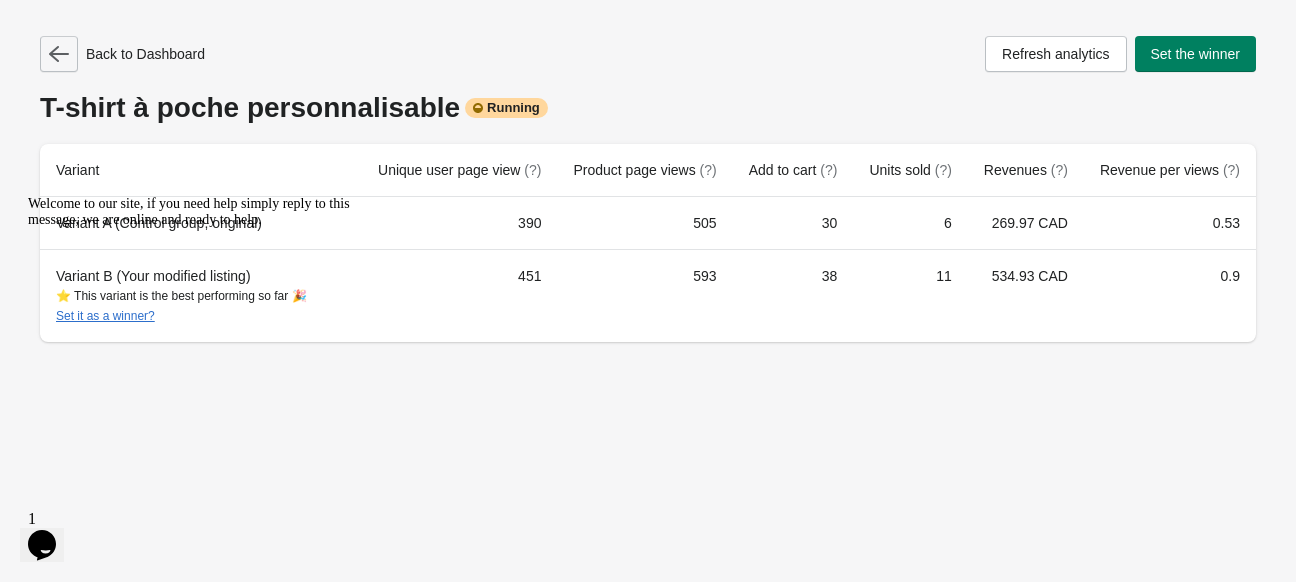click 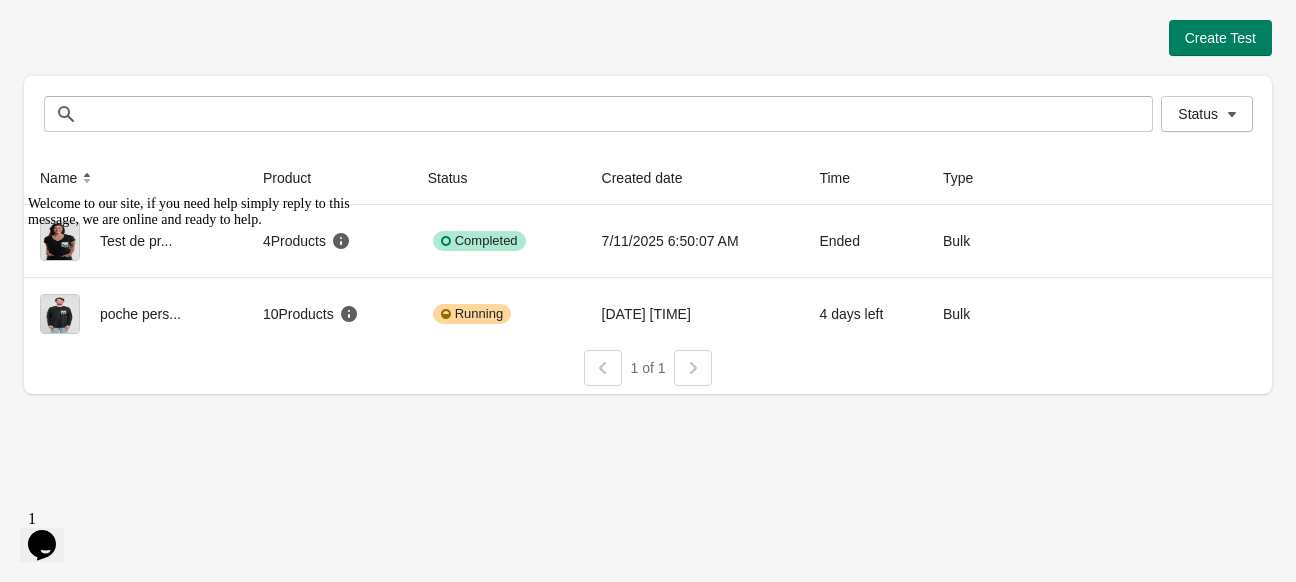drag, startPoint x: 42, startPoint y: 344, endPoint x: 64, endPoint y: 532, distance: 189.28285 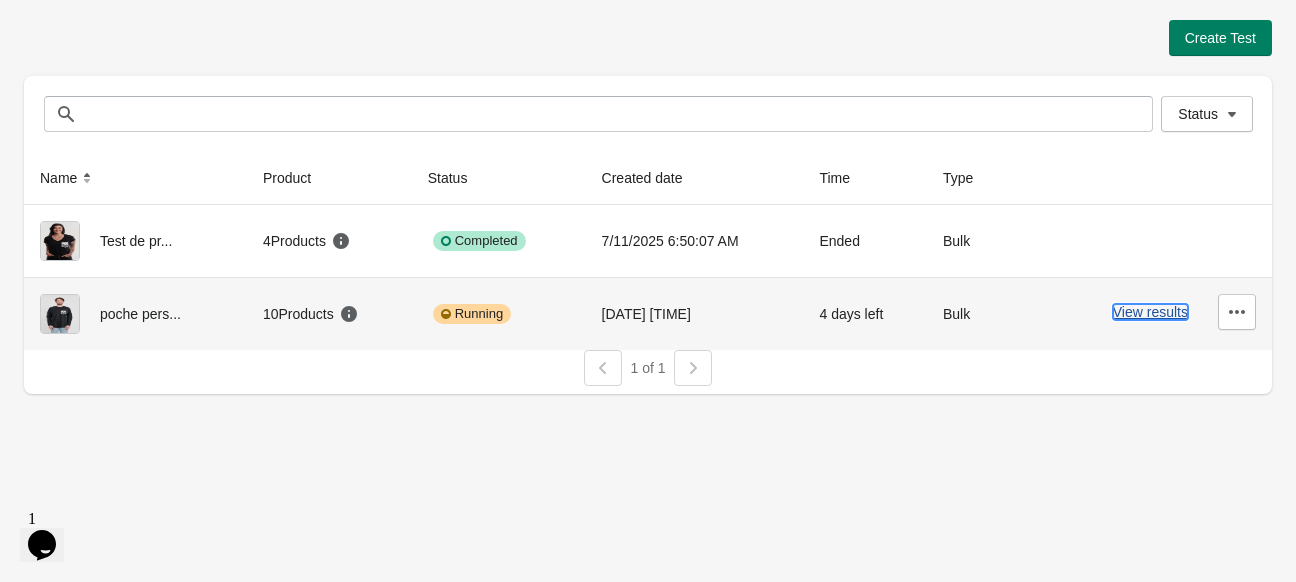 click on "View results" at bounding box center [1150, 312] 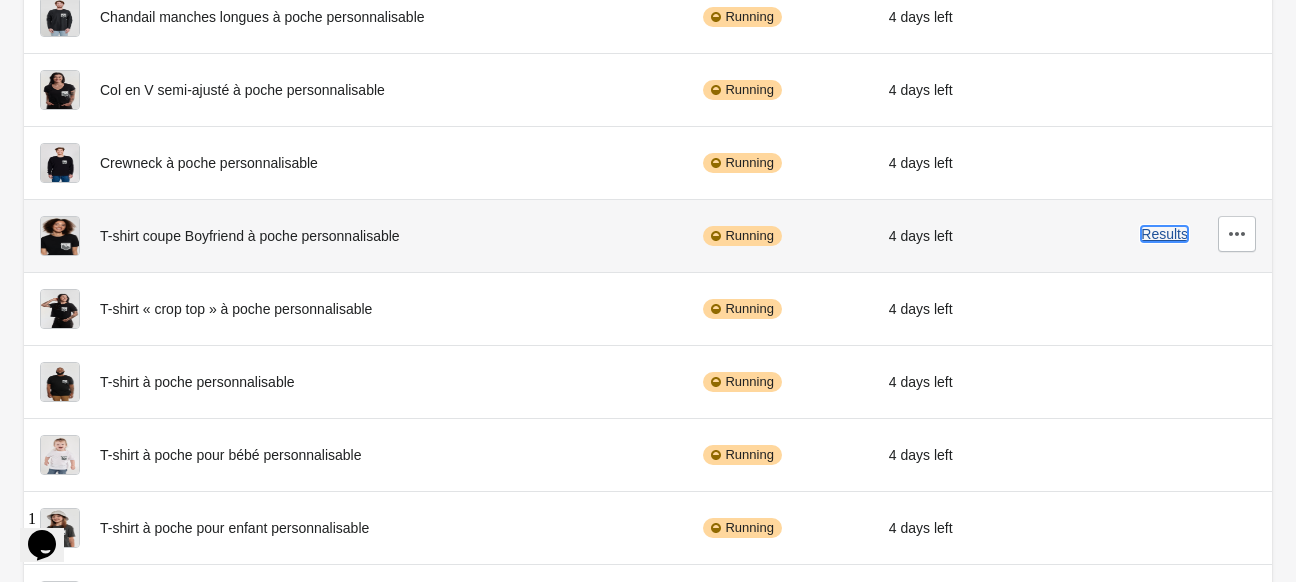 click on "Results" at bounding box center [1164, 234] 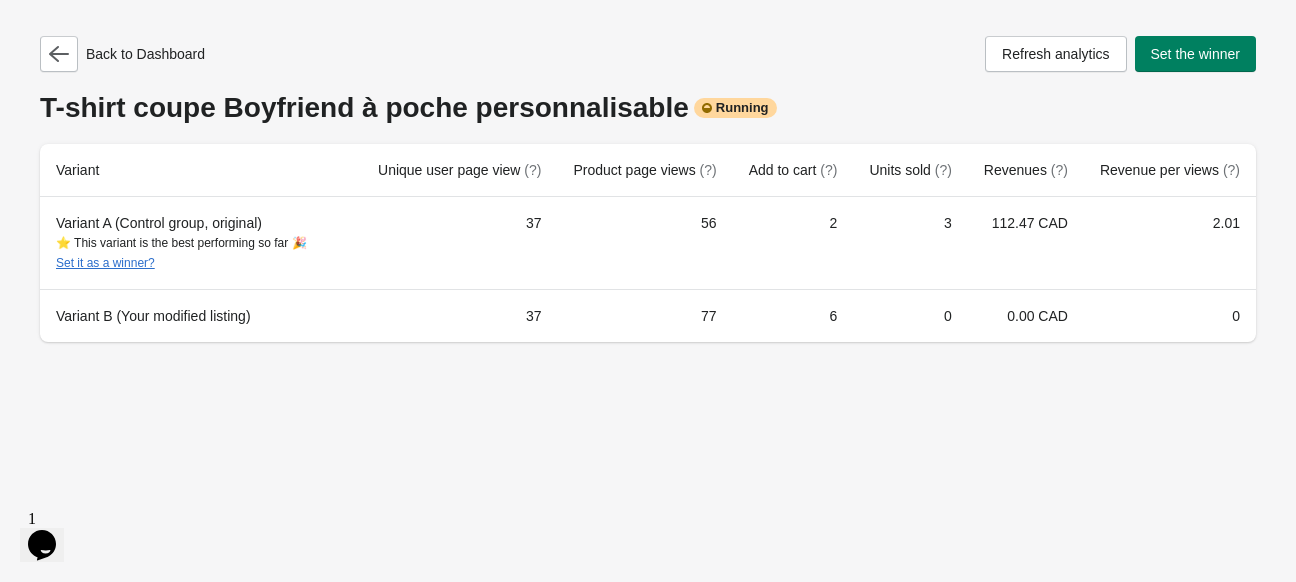 scroll, scrollTop: 0, scrollLeft: 0, axis: both 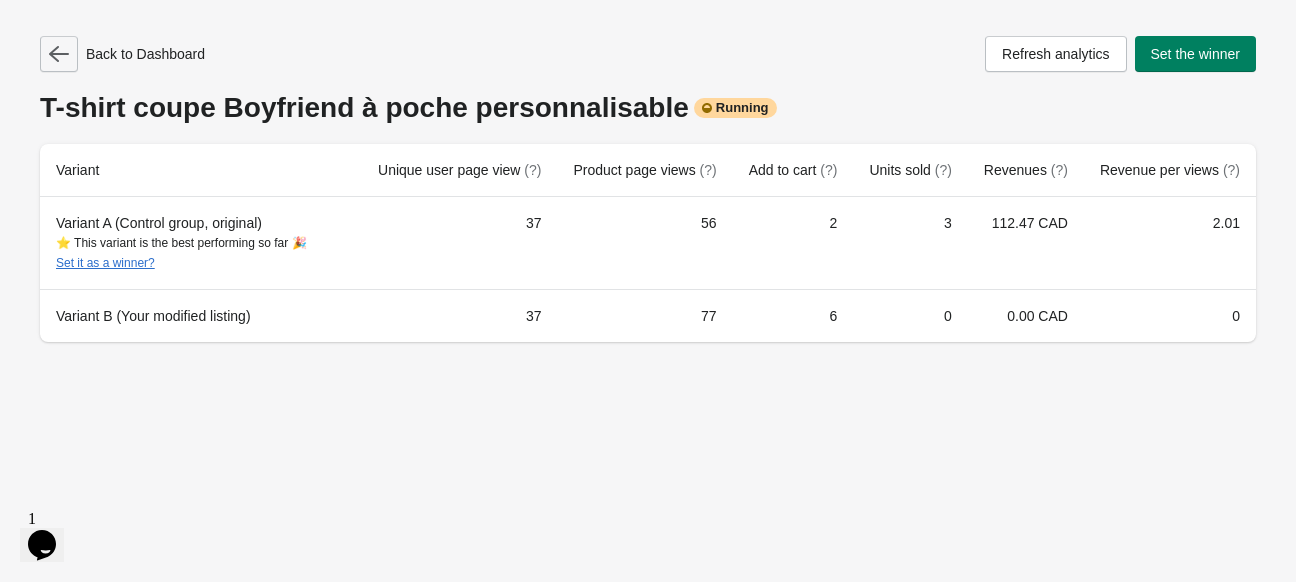 click 